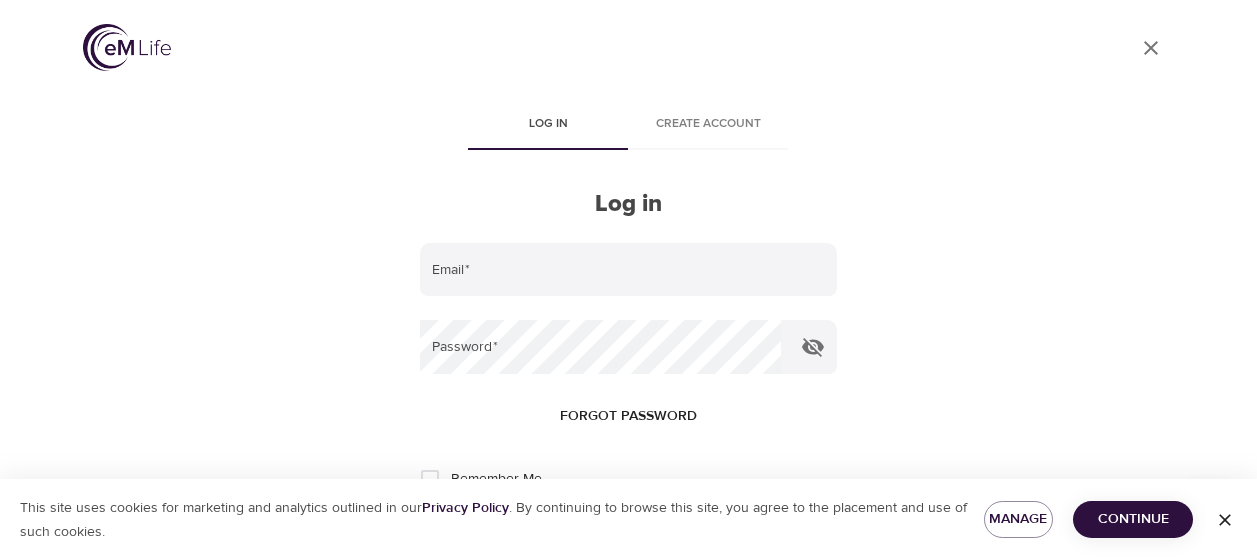 scroll, scrollTop: 0, scrollLeft: 0, axis: both 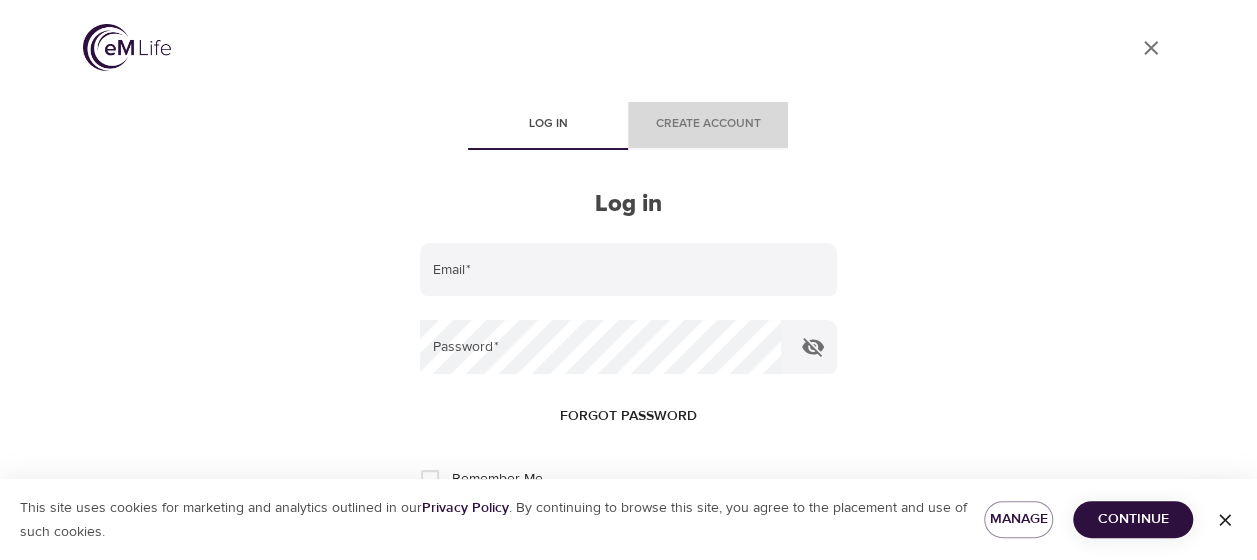 click on "Create account" at bounding box center (708, 124) 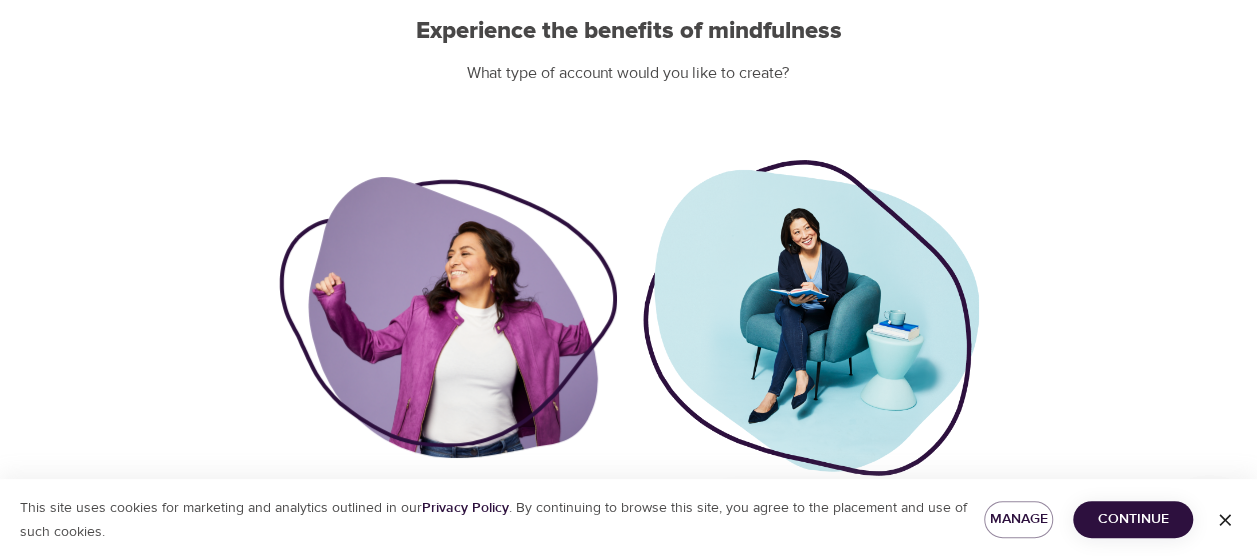 scroll, scrollTop: 280, scrollLeft: 0, axis: vertical 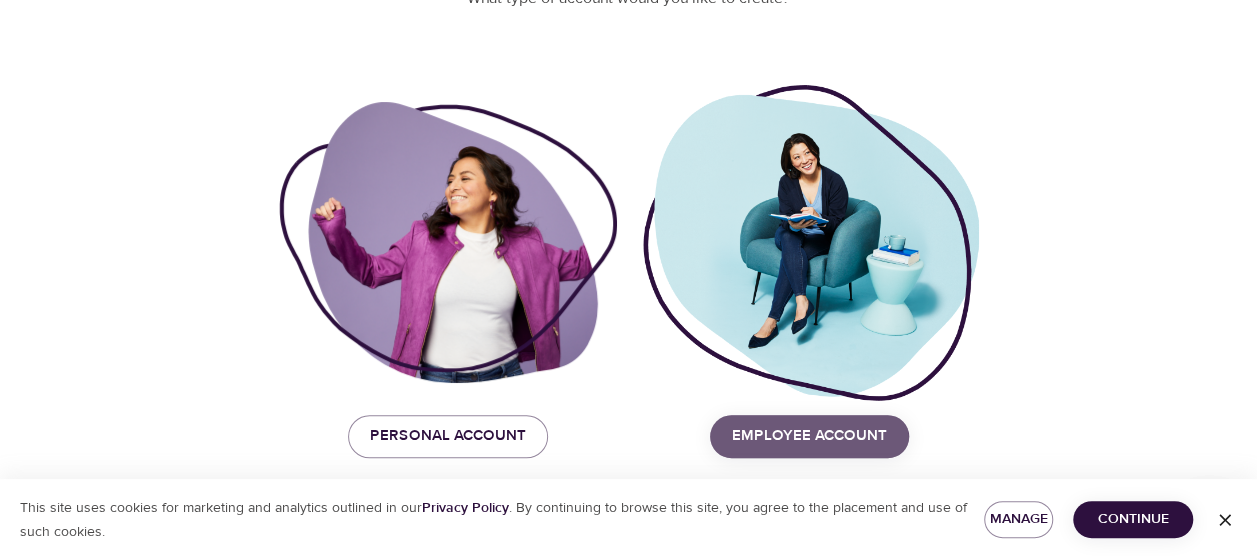 click on "Employee Account" at bounding box center (809, 436) 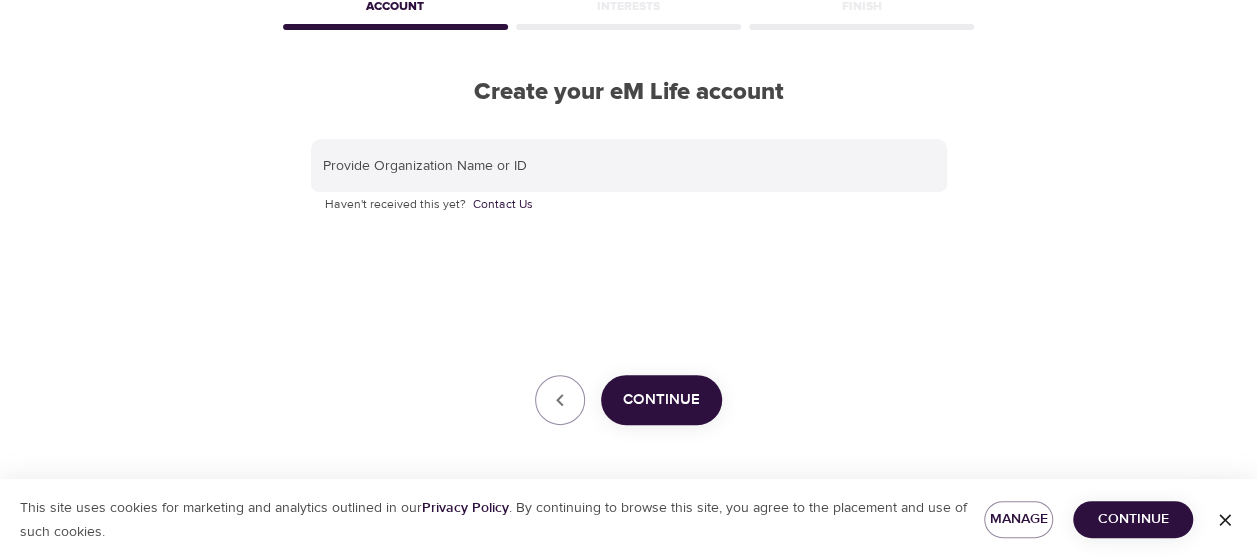 scroll, scrollTop: 111, scrollLeft: 0, axis: vertical 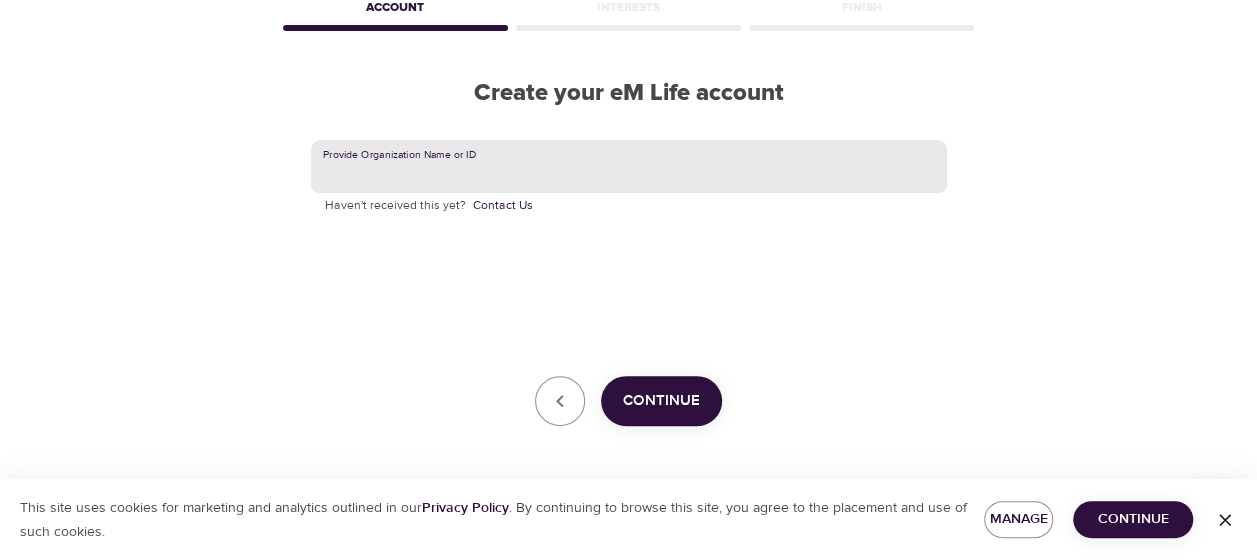 click at bounding box center (629, 167) 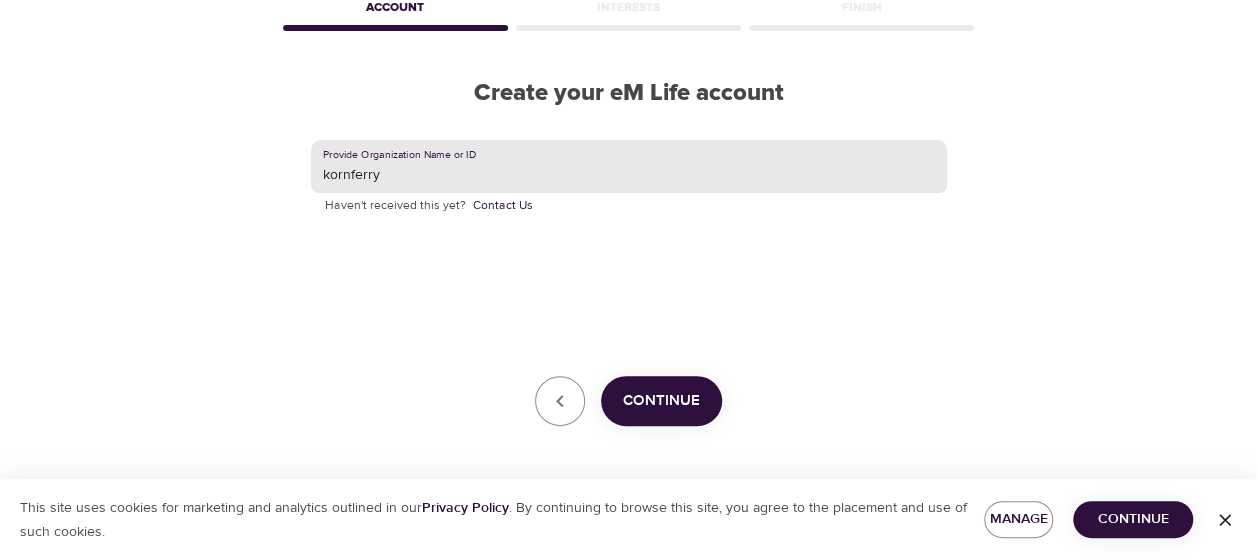 type on "kornferry" 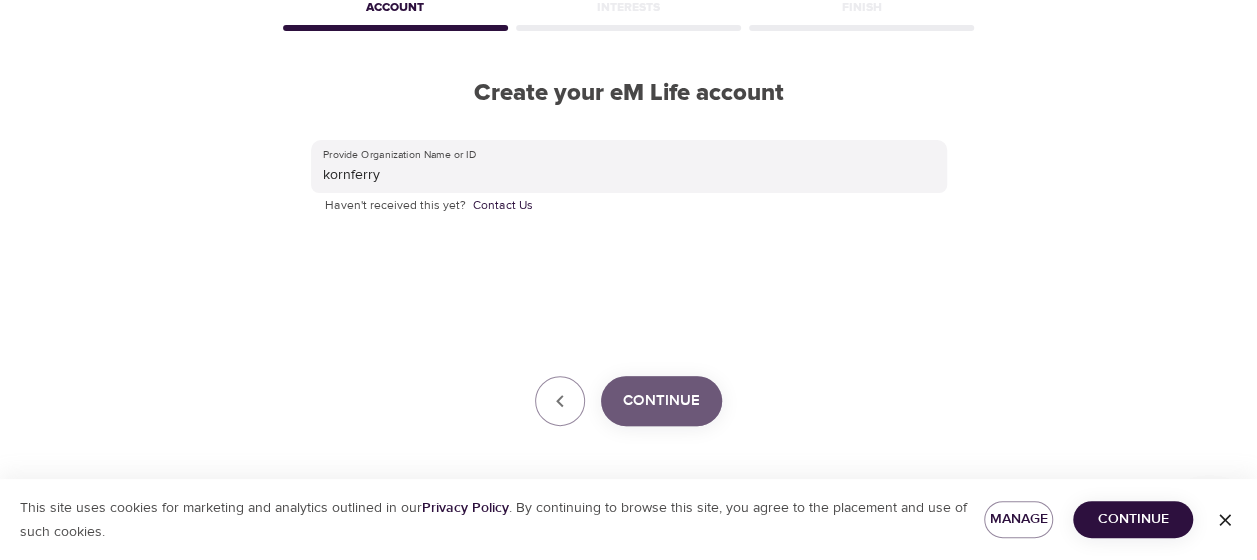 click on "Continue" at bounding box center (661, 401) 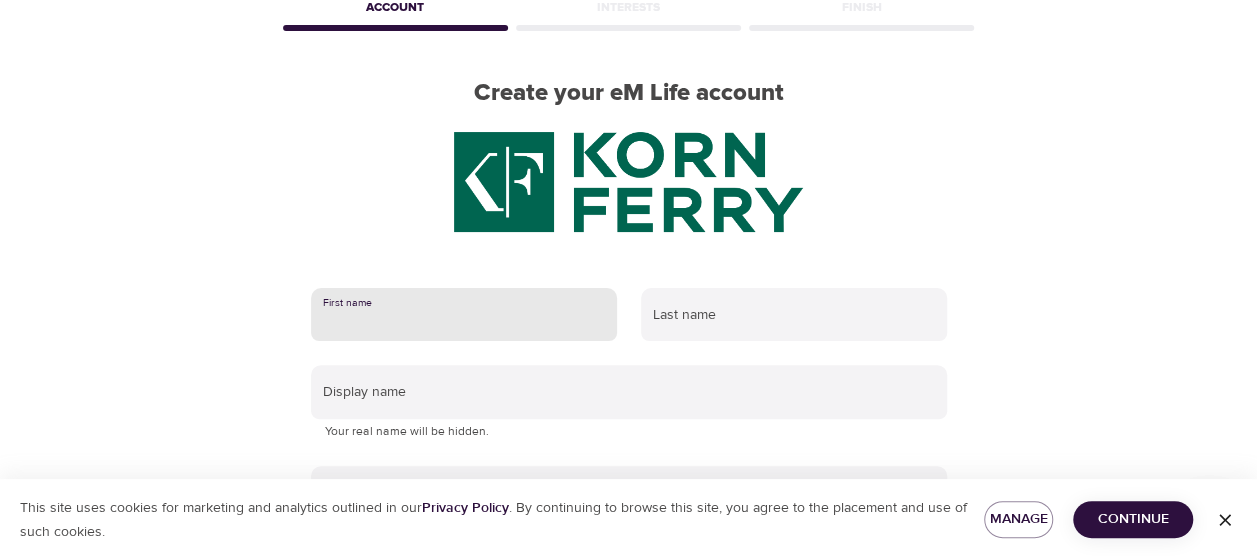 click at bounding box center (464, 315) 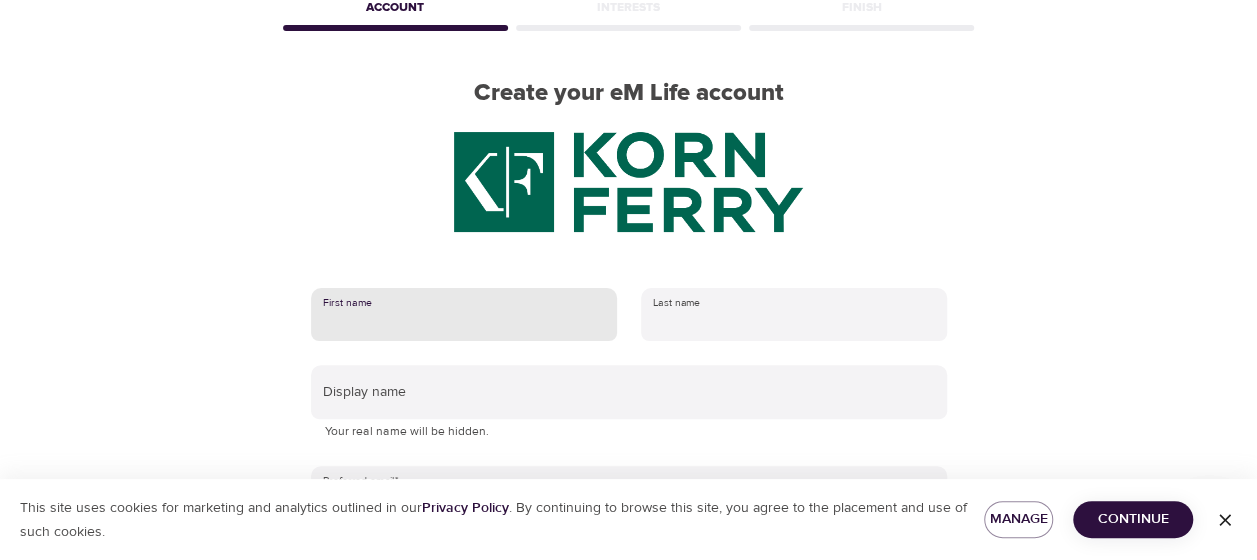 type on "[LAST]" 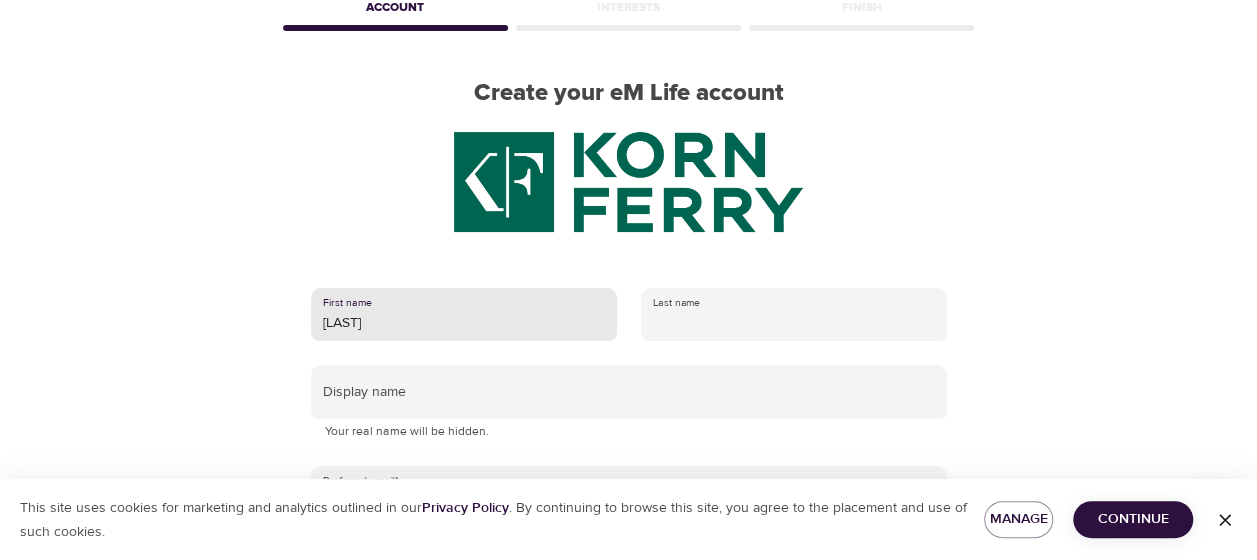 type on "[LAST]" 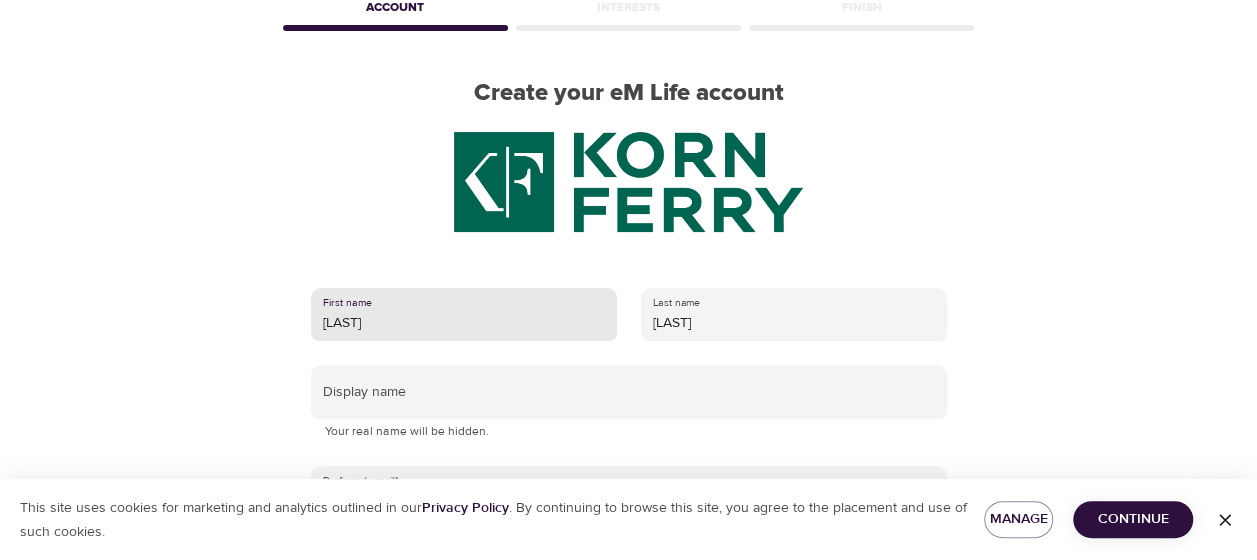 type on "support@[COMPANY].com" 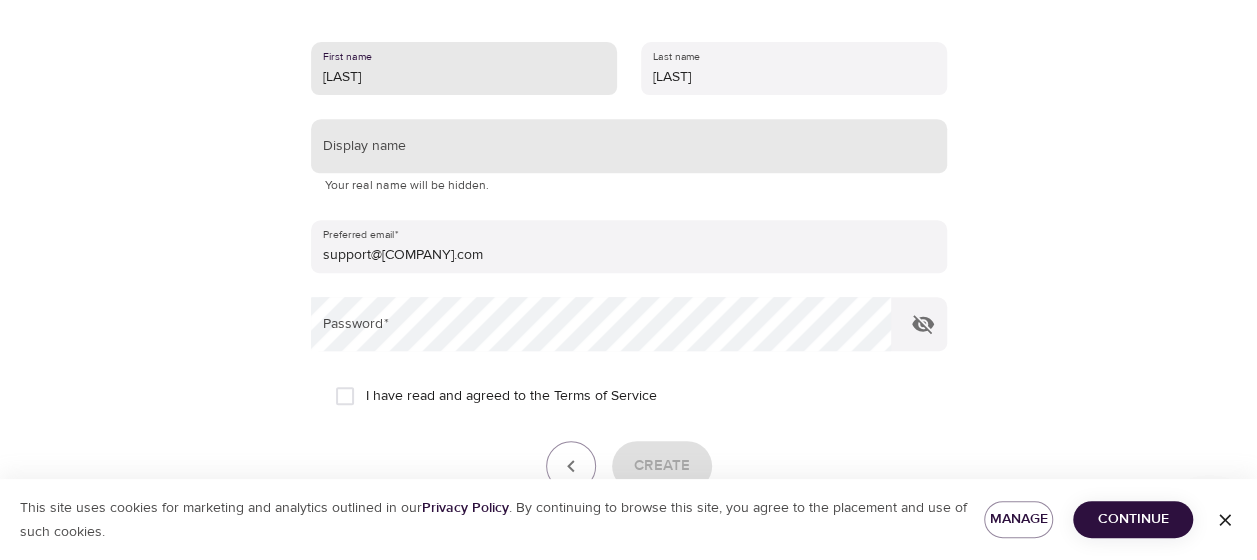 scroll, scrollTop: 375, scrollLeft: 0, axis: vertical 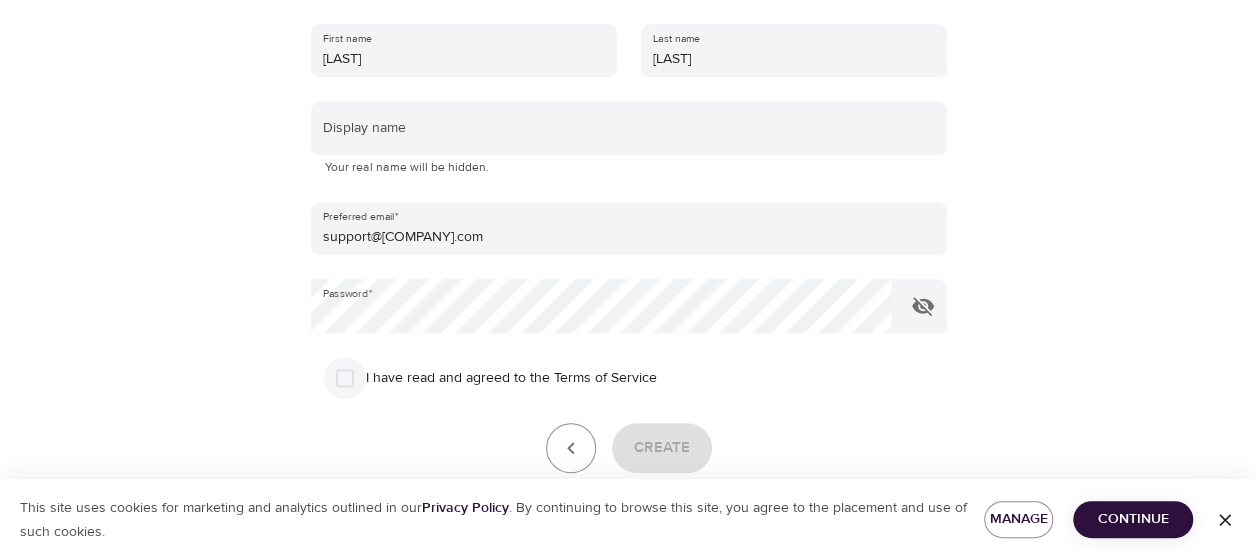 click on "I have read and agreed to the Terms of Service" at bounding box center [345, 378] 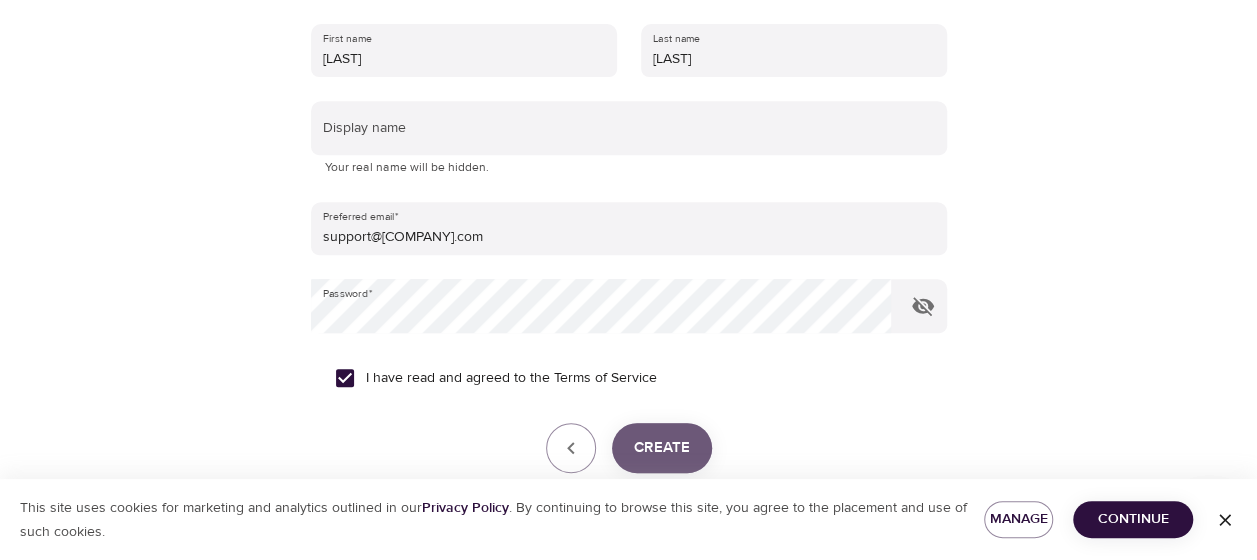 click on "Create" at bounding box center [662, 448] 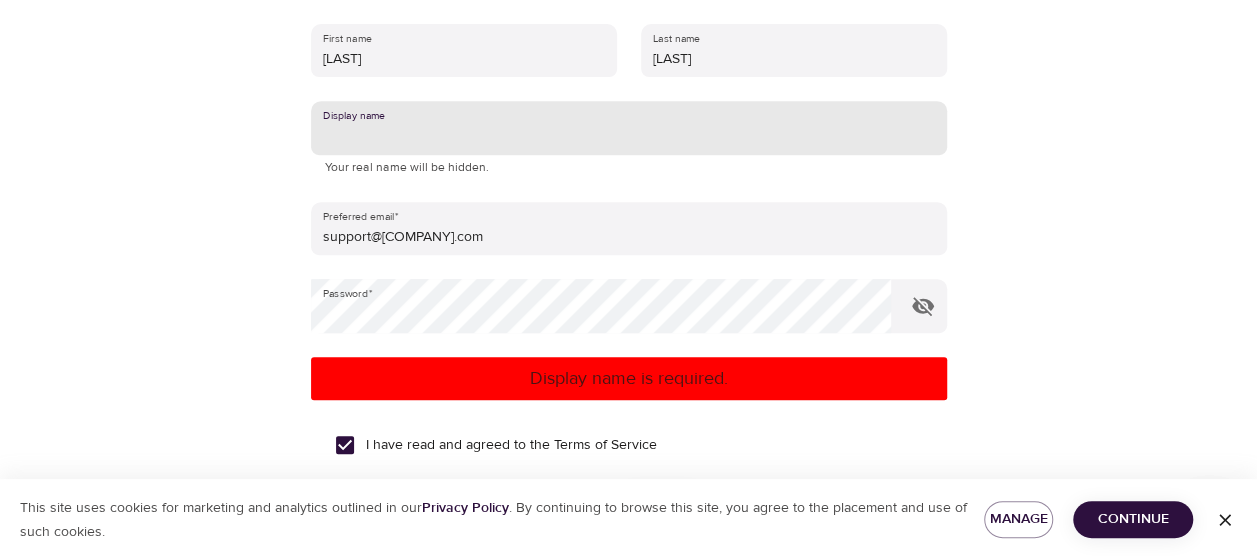 click at bounding box center [629, 128] 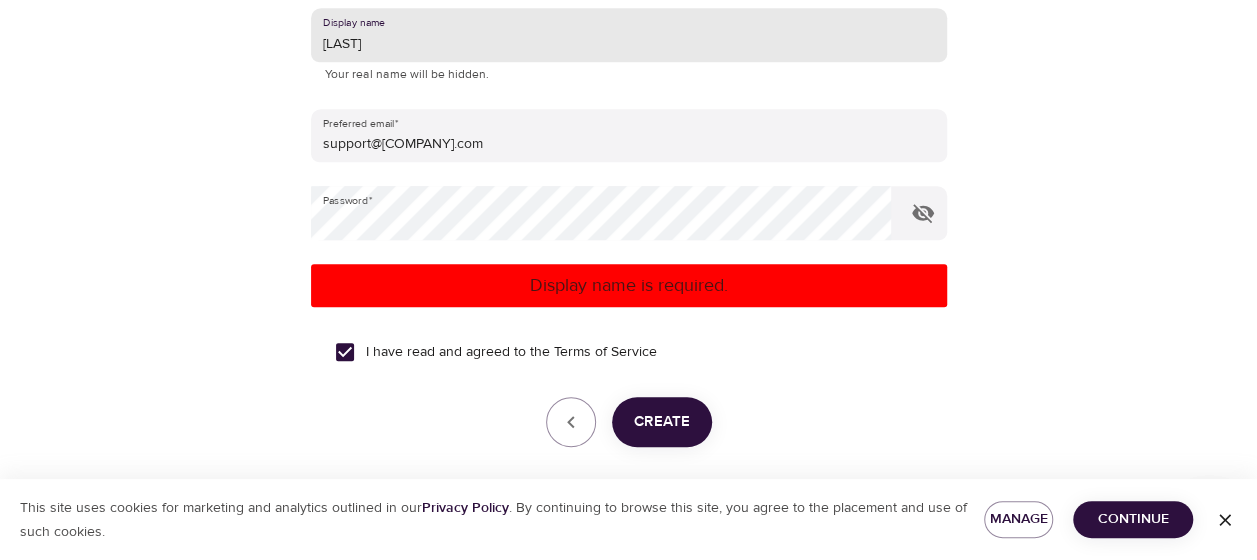 scroll, scrollTop: 544, scrollLeft: 0, axis: vertical 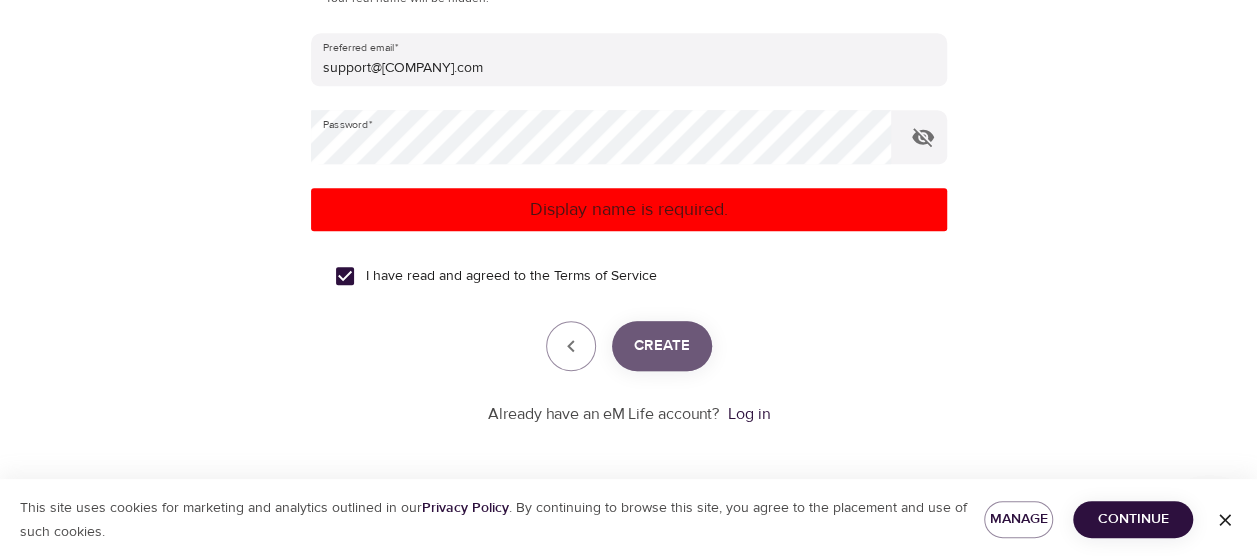 click on "Create" at bounding box center (662, 346) 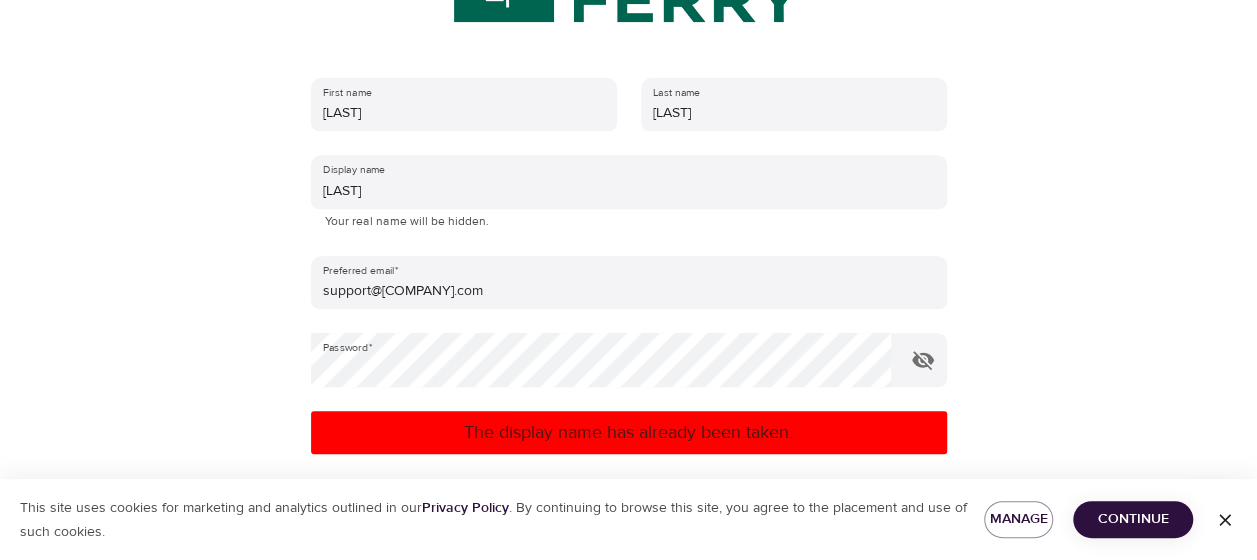 scroll, scrollTop: 320, scrollLeft: 0, axis: vertical 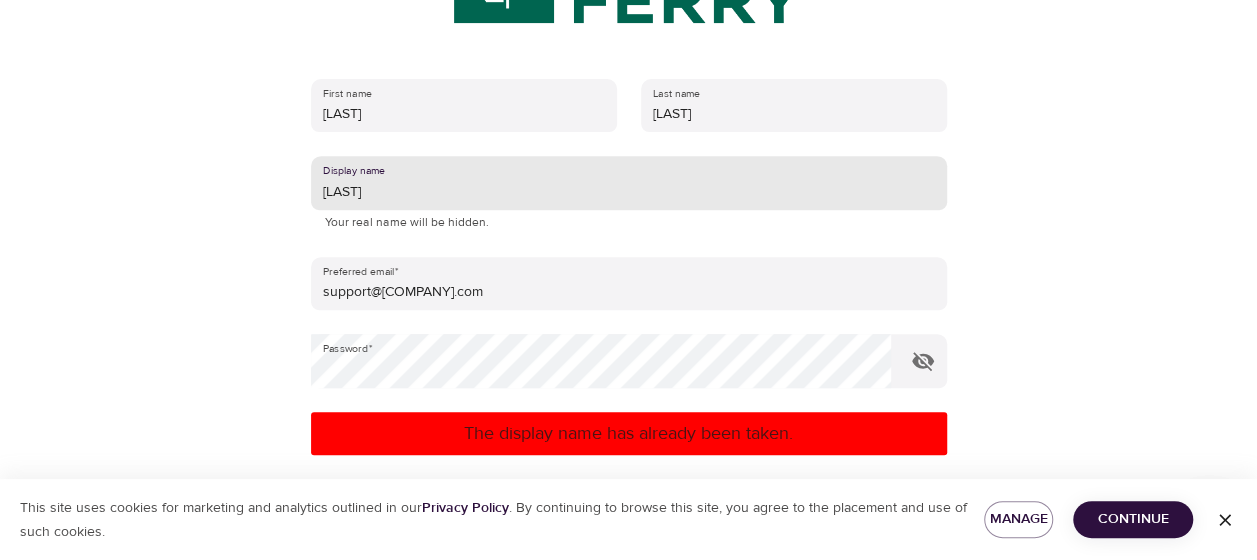 click on "[LAST]" at bounding box center [629, 183] 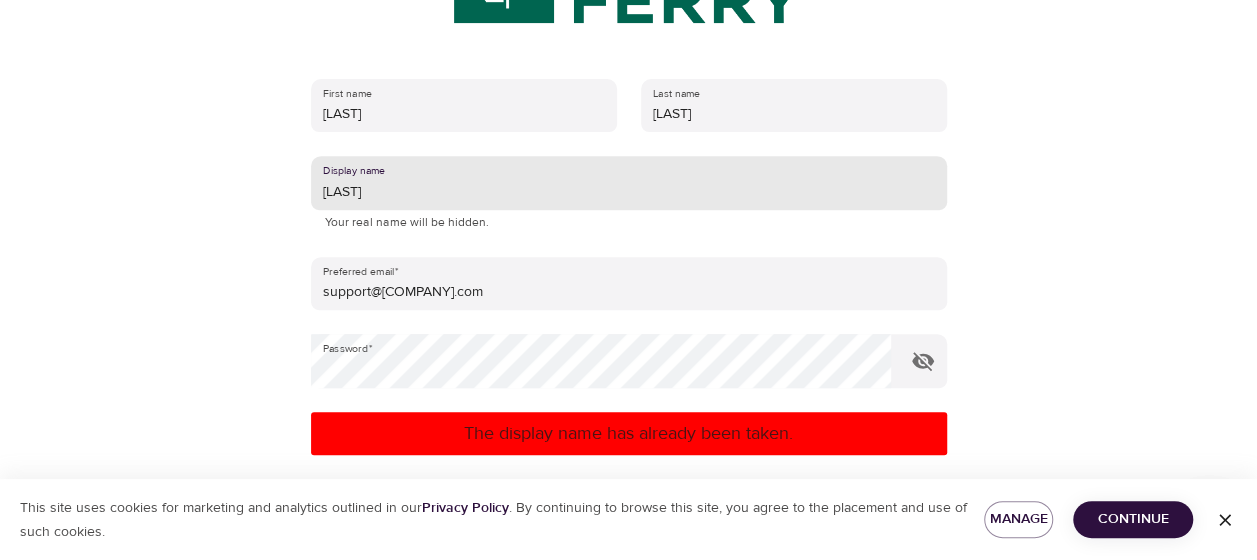 scroll, scrollTop: 409, scrollLeft: 0, axis: vertical 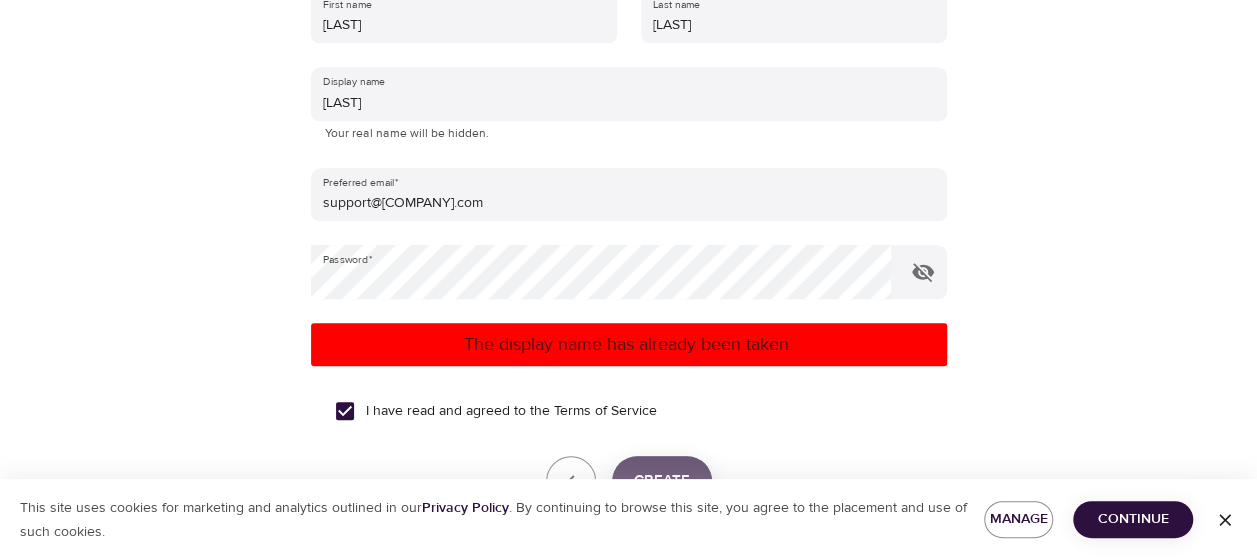 click on "Create" at bounding box center [662, 481] 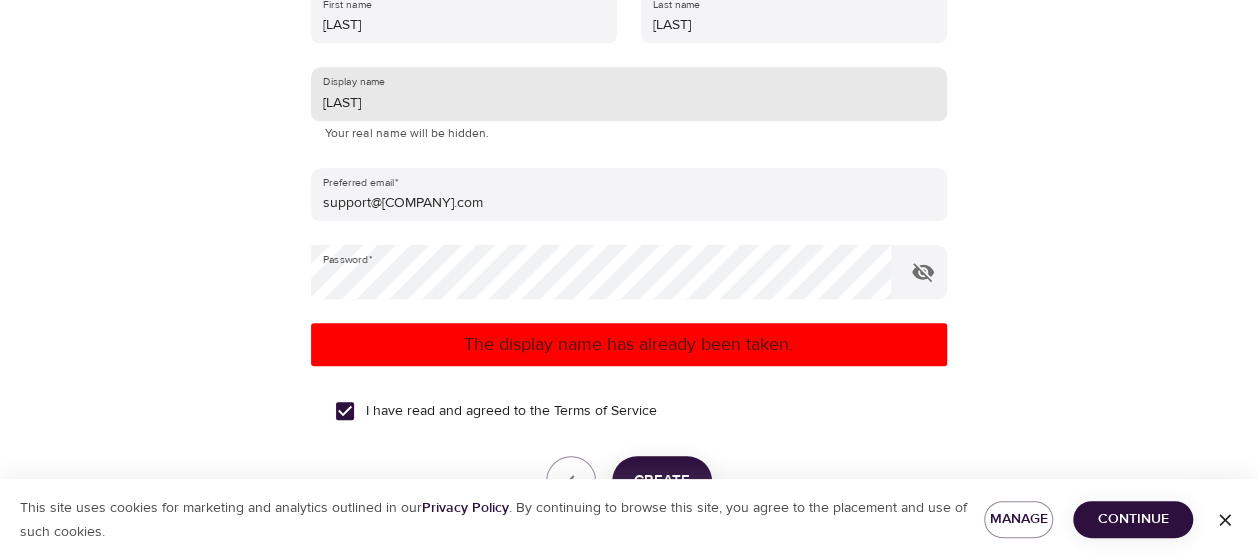 click on "[LAST]" at bounding box center [629, 94] 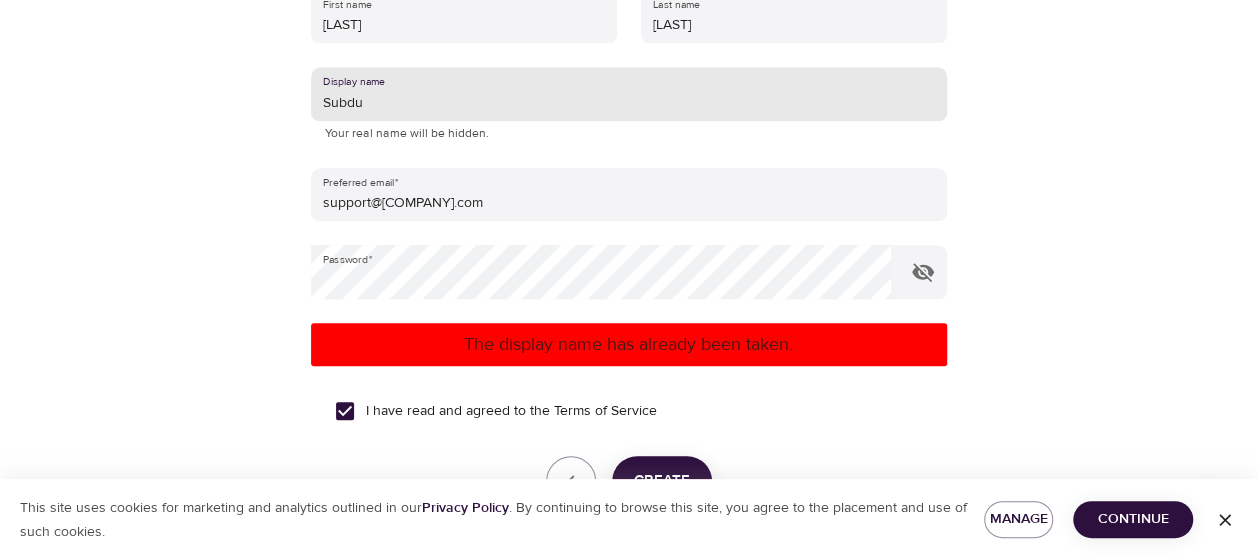 scroll, scrollTop: 544, scrollLeft: 0, axis: vertical 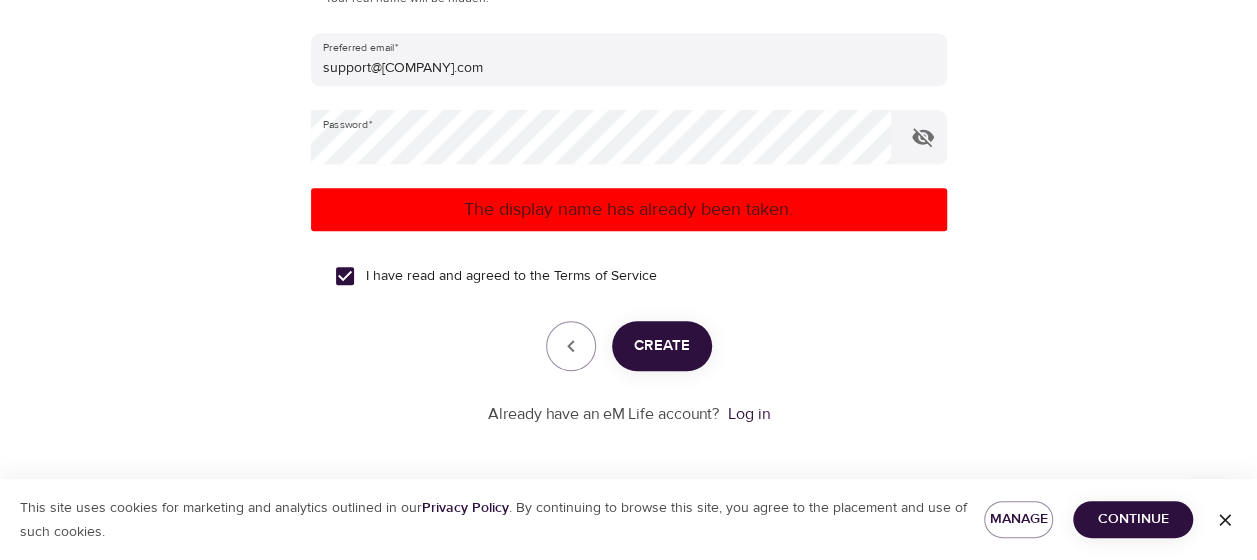 type on "Subdu" 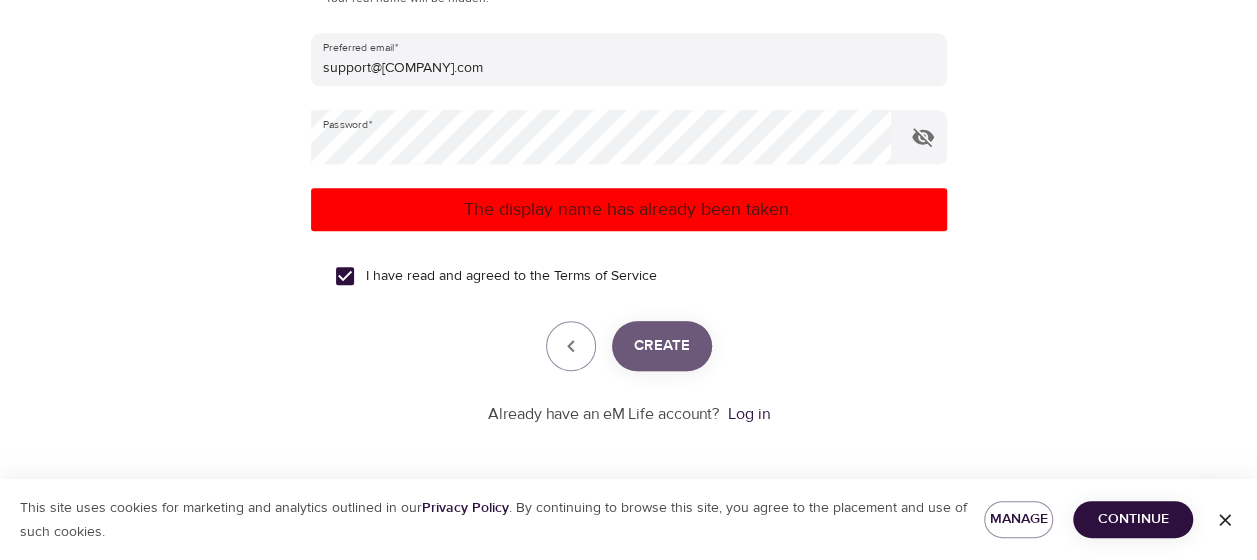click on "Create" at bounding box center (662, 346) 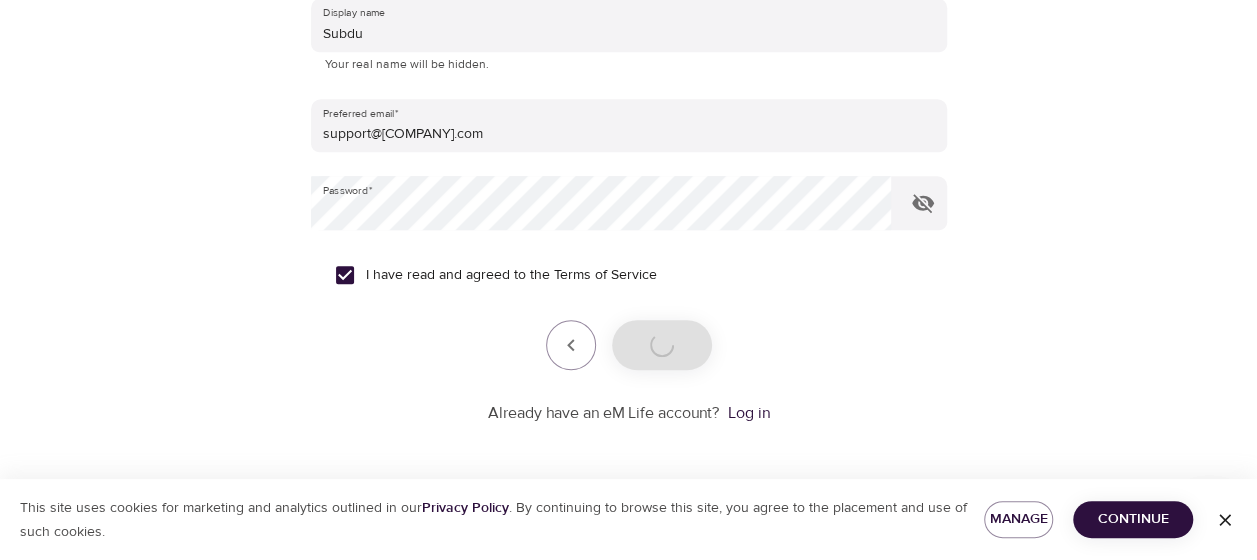 scroll, scrollTop: 477, scrollLeft: 0, axis: vertical 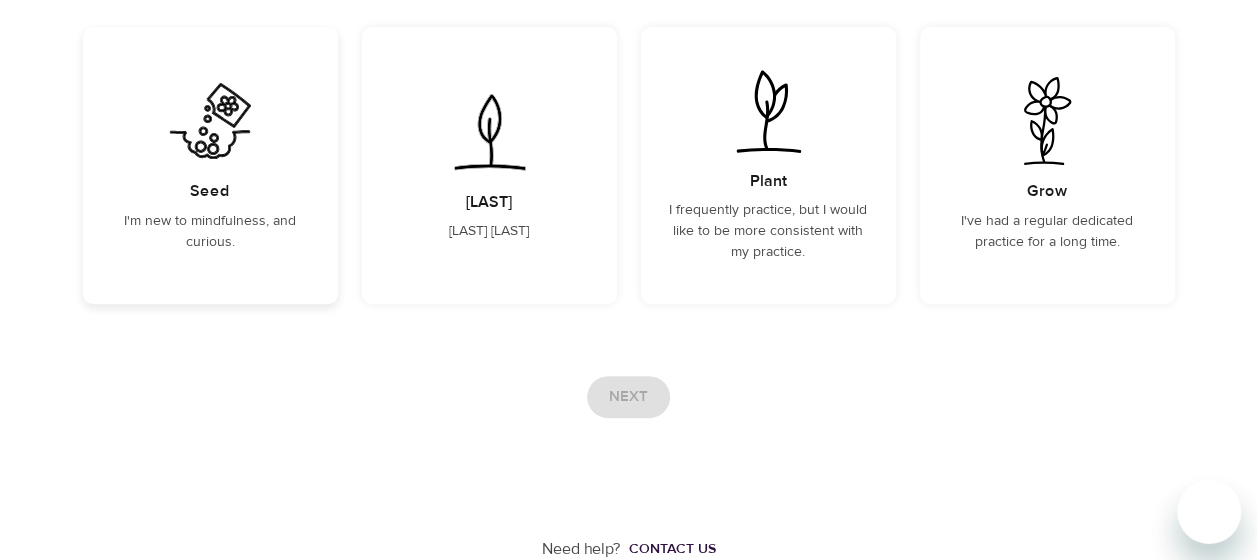 click on "I'm new to mindfulness, and curious." at bounding box center [210, 232] 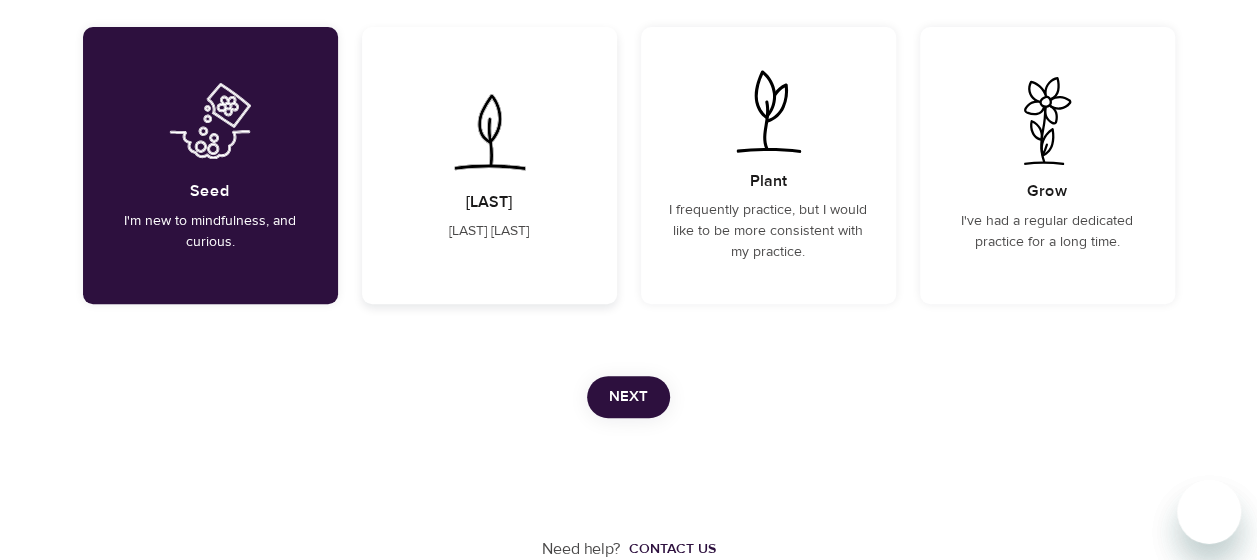 click on "[LAST] [LAST]" at bounding box center [489, 231] 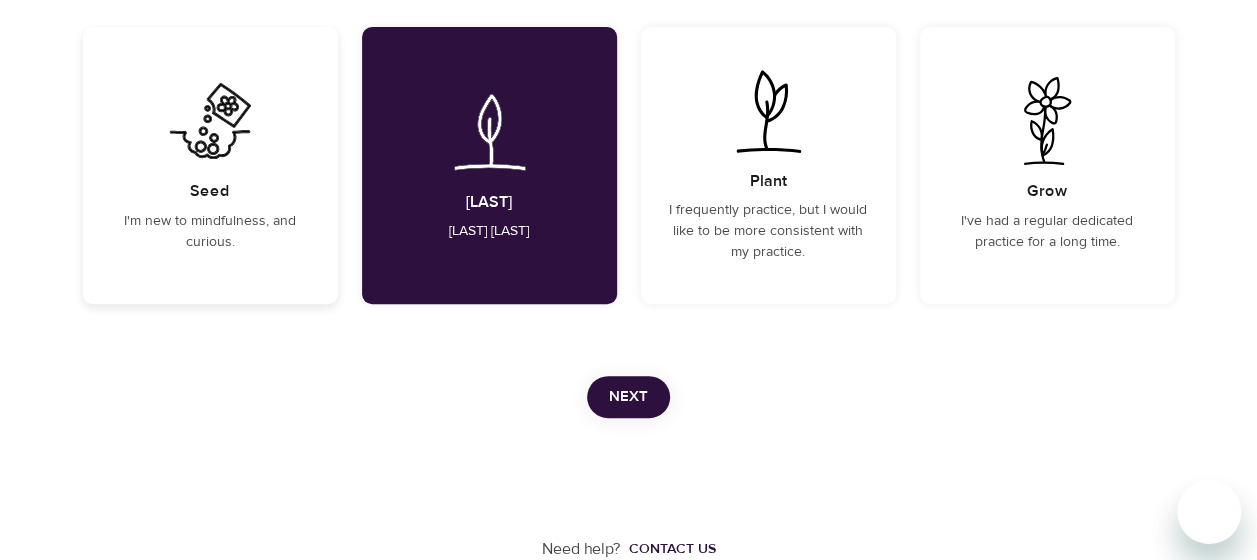 click on "[LAST] [LAST]" at bounding box center (210, 165) 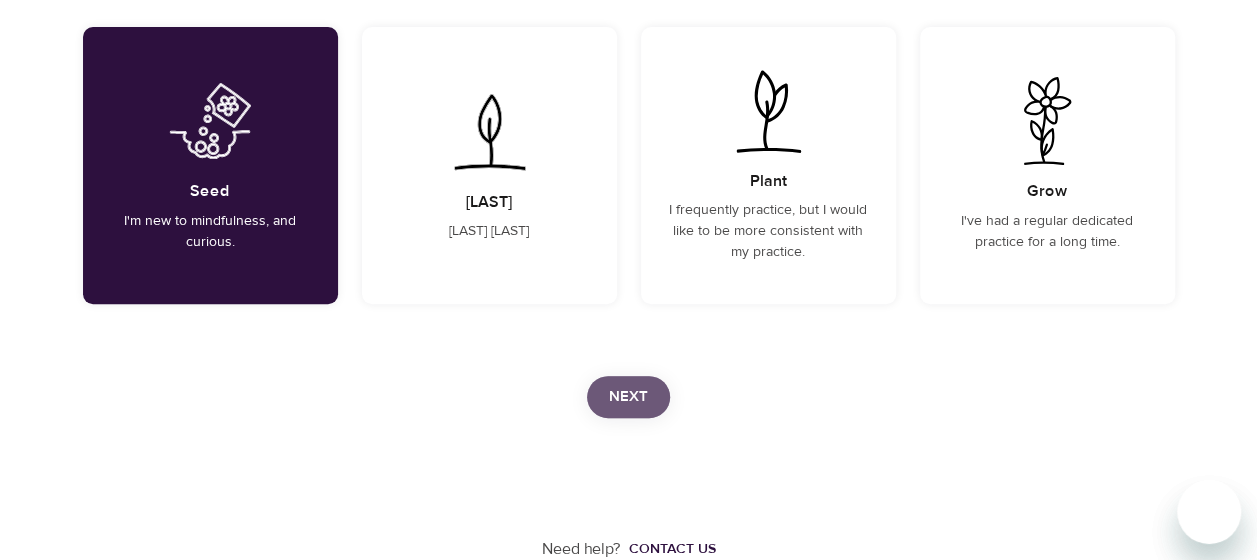 click on "Next" at bounding box center (628, 397) 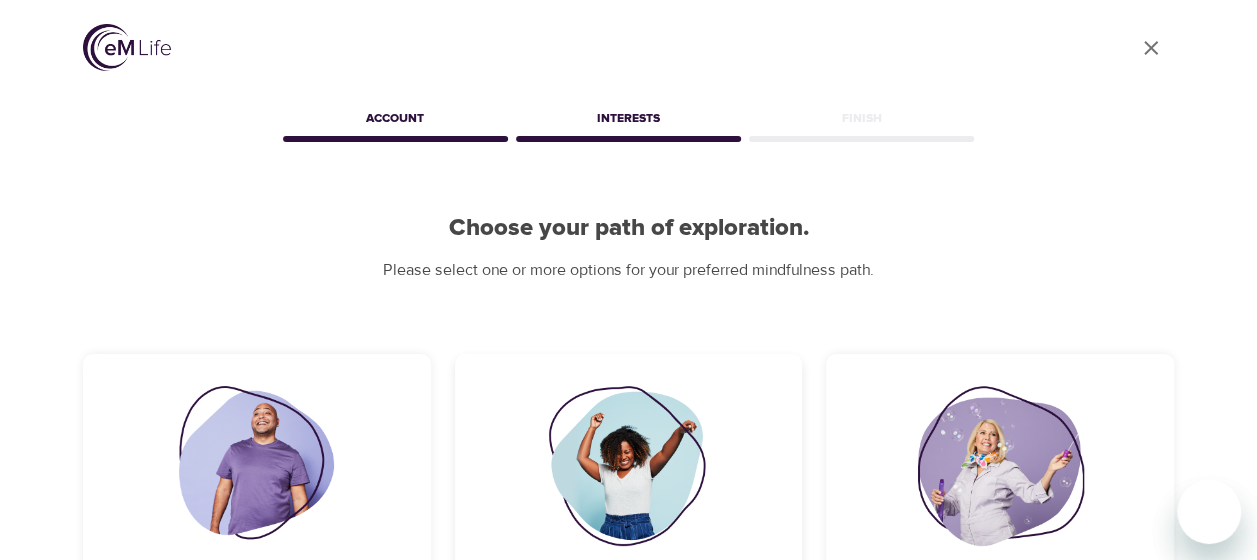 scroll, scrollTop: 327, scrollLeft: 0, axis: vertical 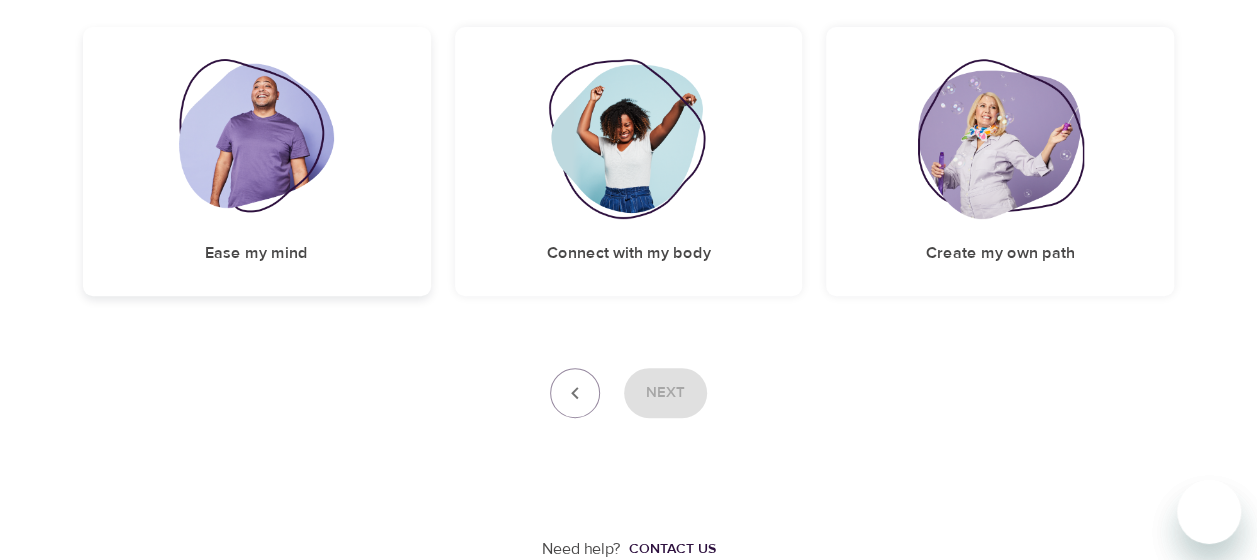 click on "Ease my mind" at bounding box center [257, 161] 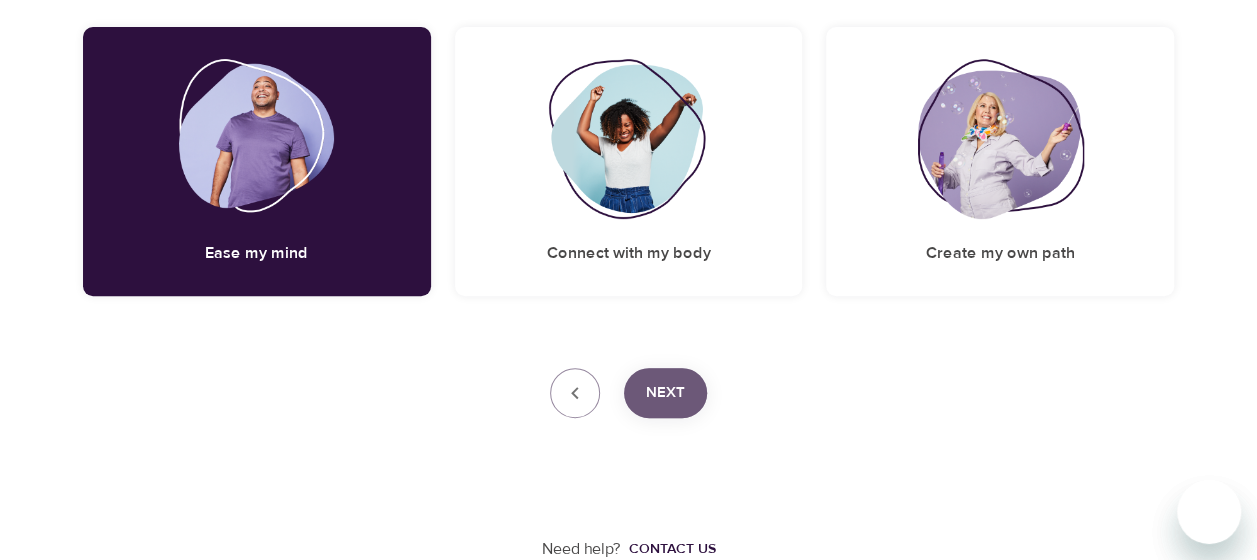 click on "Next" at bounding box center [665, 393] 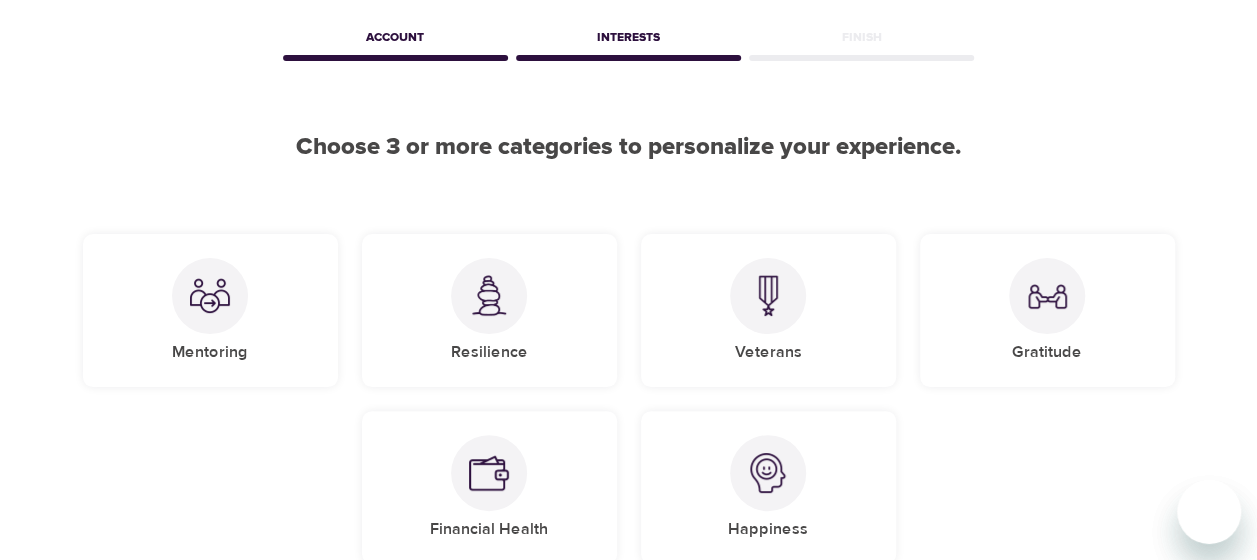 scroll, scrollTop: 83, scrollLeft: 0, axis: vertical 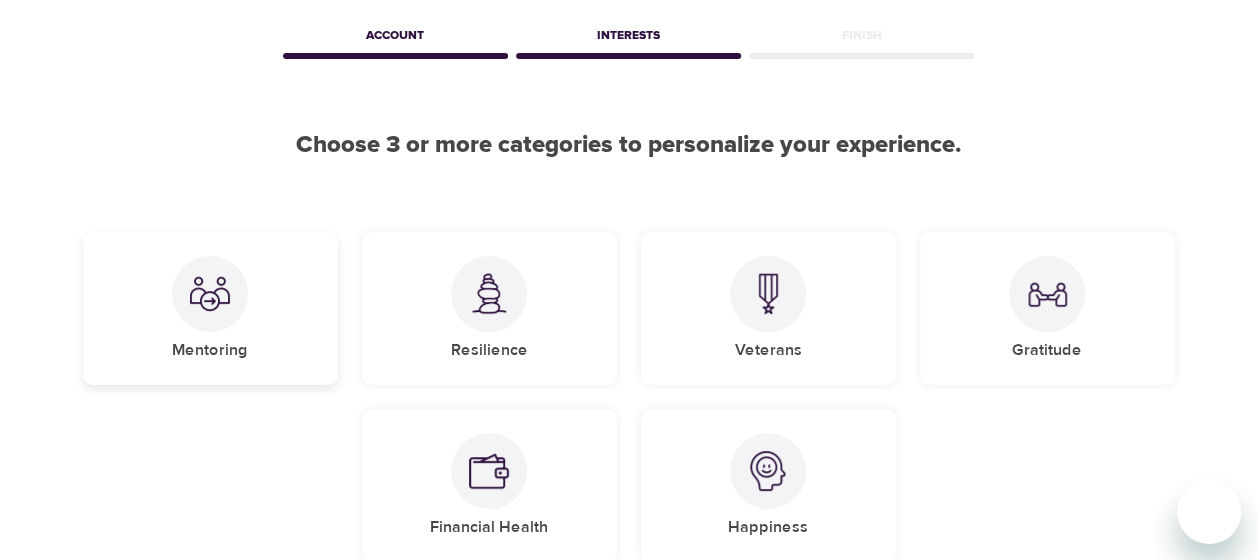 click on "Mentoring" at bounding box center (210, 308) 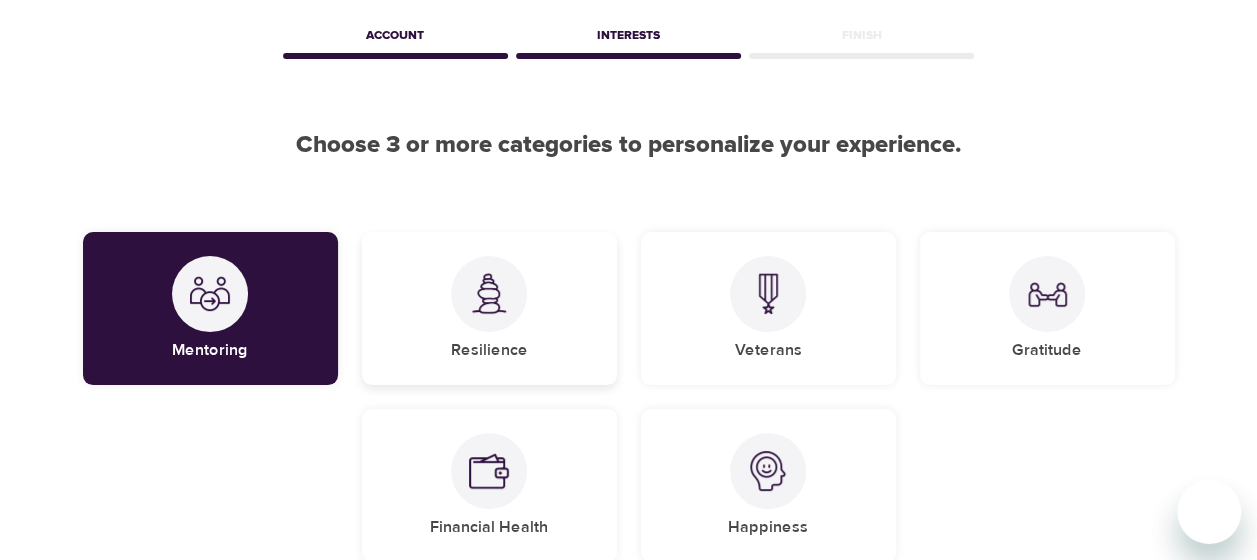 click at bounding box center (489, 294) 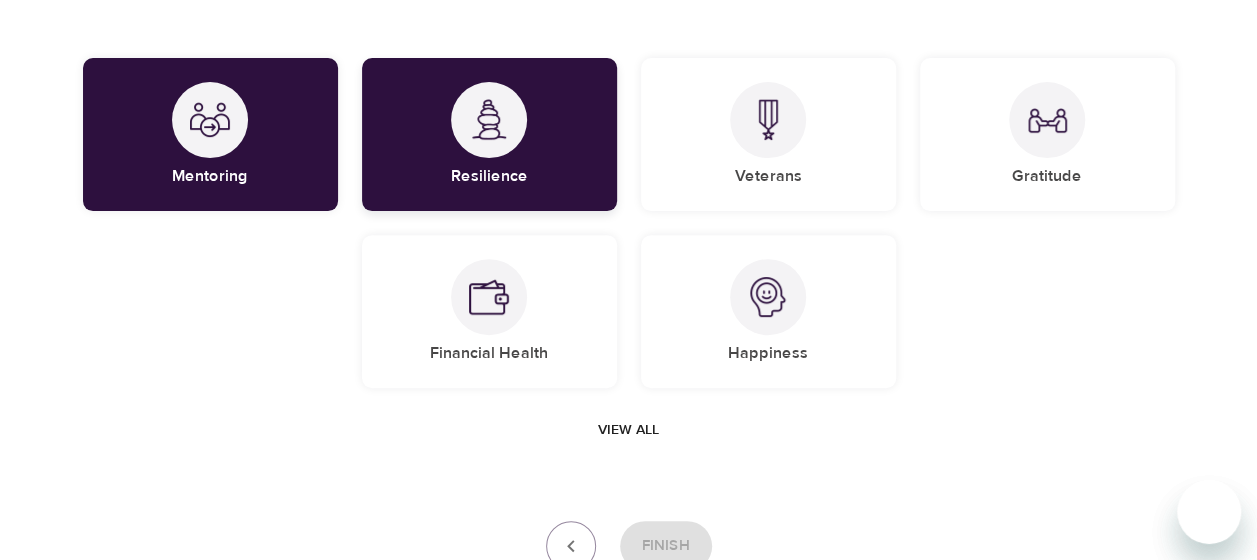 scroll, scrollTop: 318, scrollLeft: 0, axis: vertical 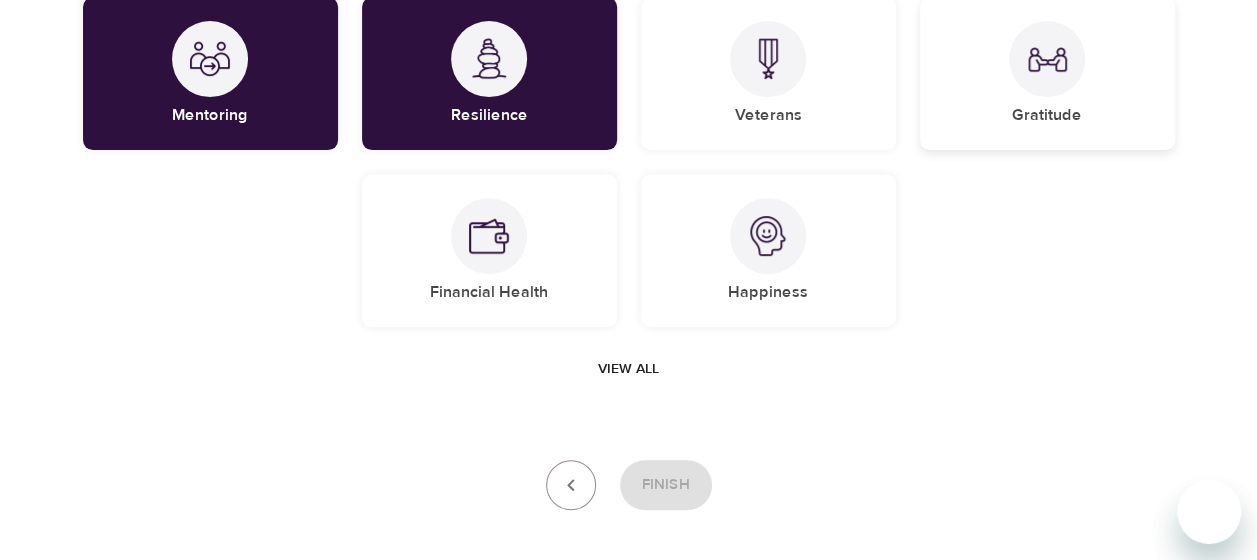 click on "Gratitude" at bounding box center (1047, 73) 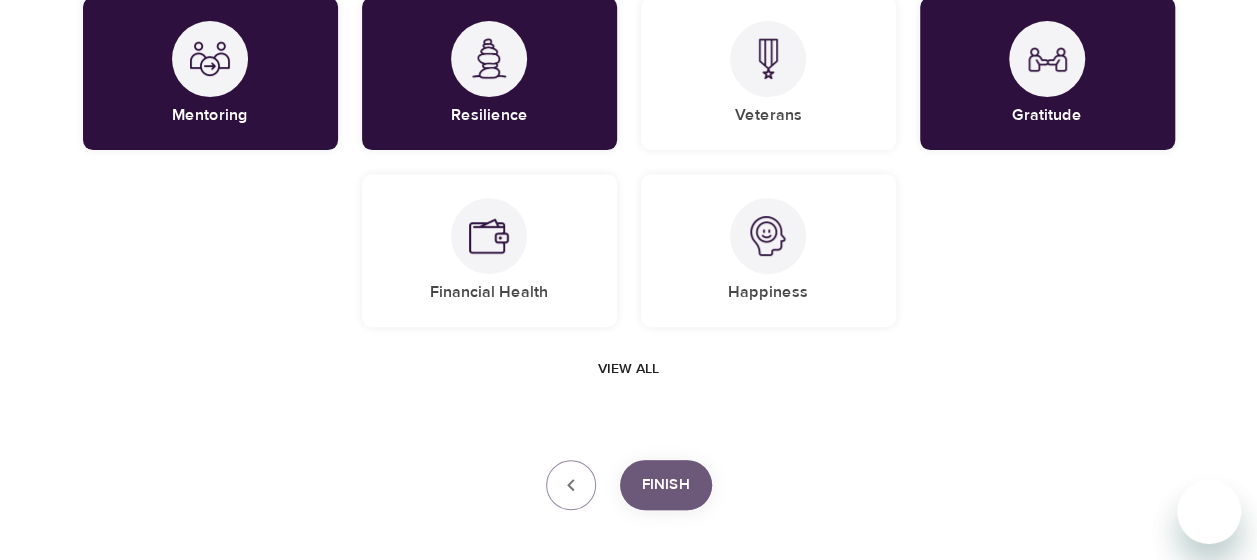 click on "Finish" at bounding box center (666, 485) 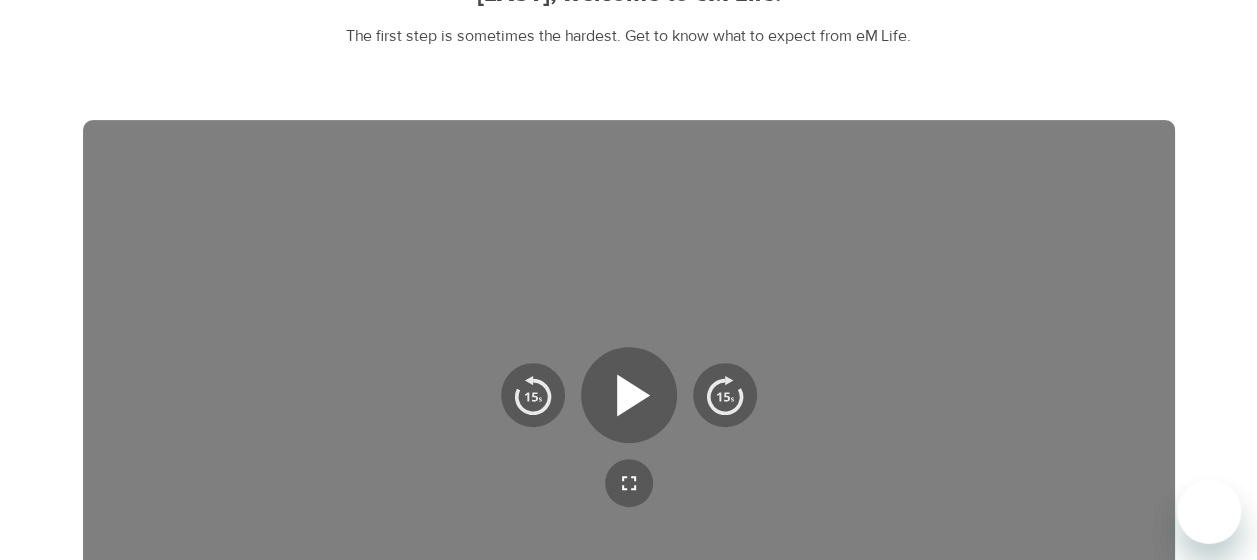 scroll, scrollTop: 0, scrollLeft: 0, axis: both 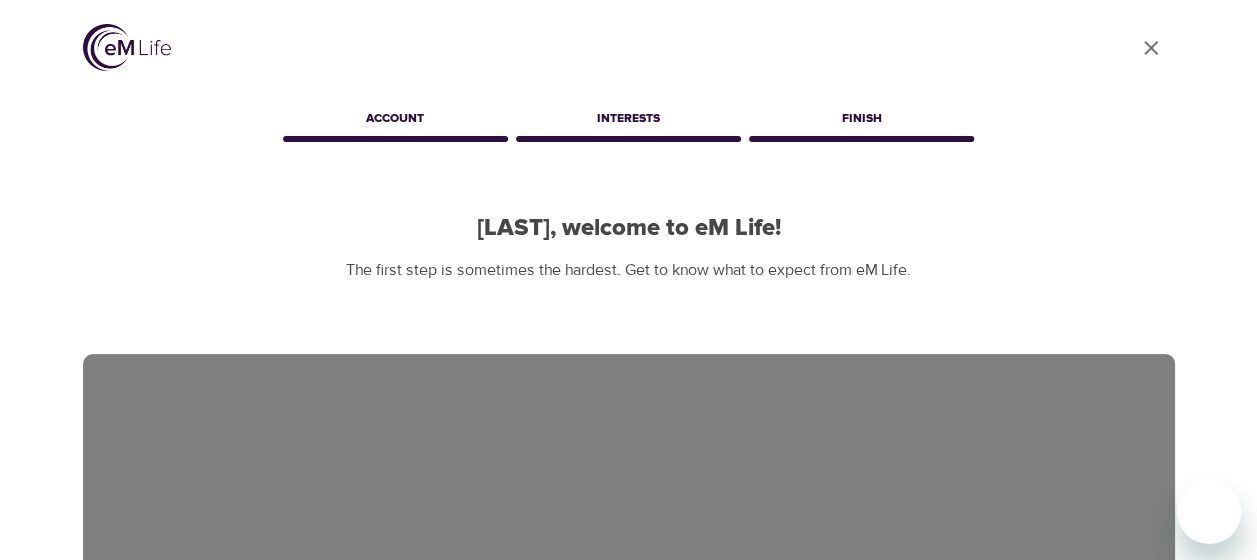 click at bounding box center (127, 47) 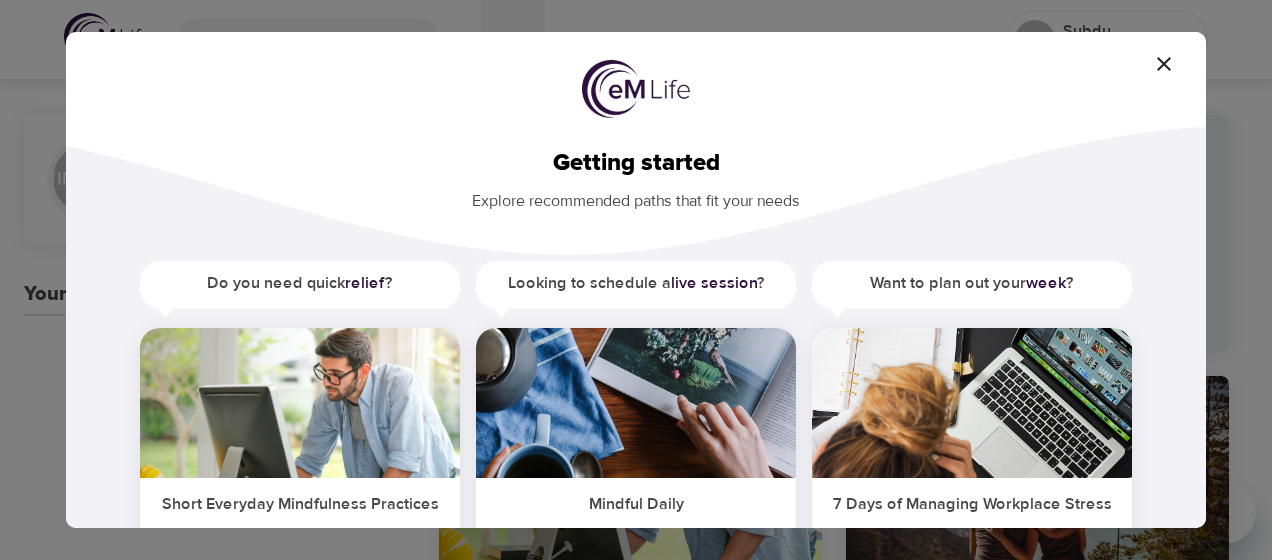 click at bounding box center (1164, 64) 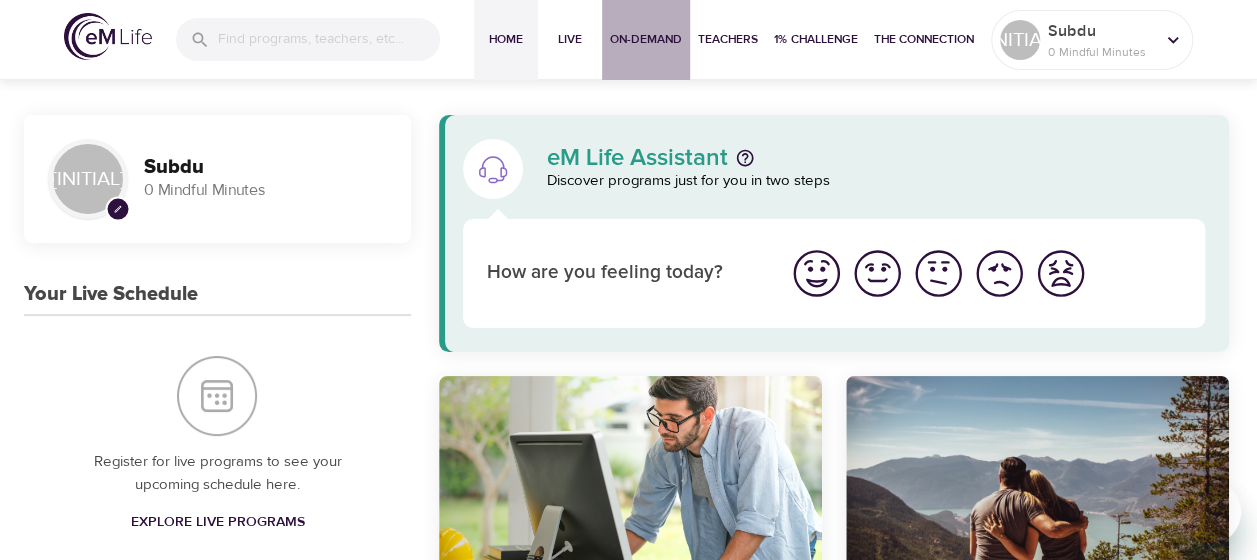 click on "On-Demand" at bounding box center [646, 39] 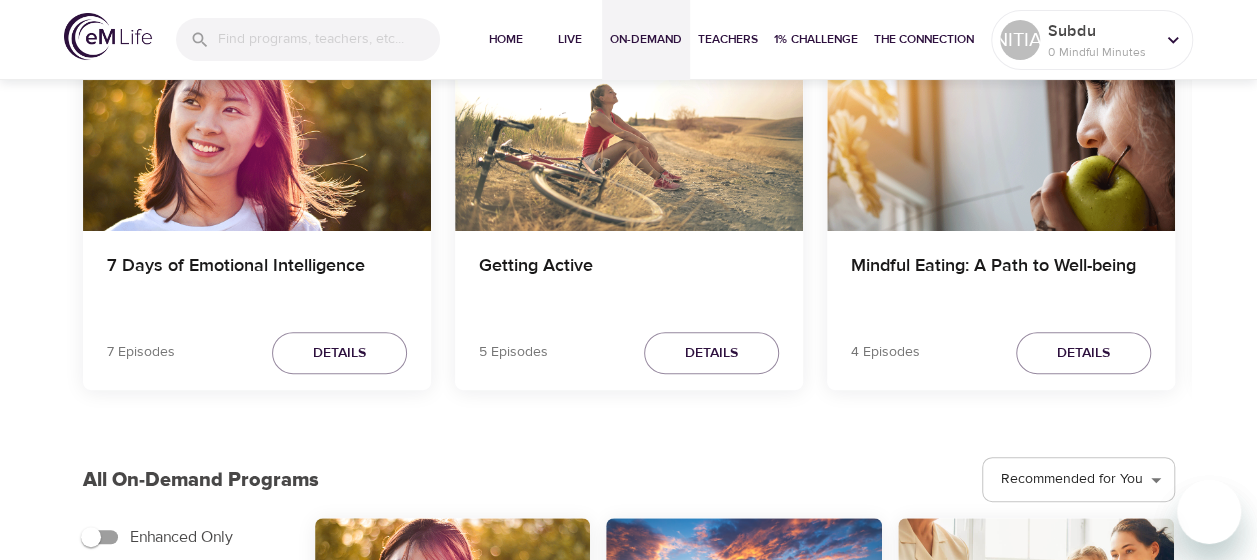 scroll, scrollTop: 0, scrollLeft: 0, axis: both 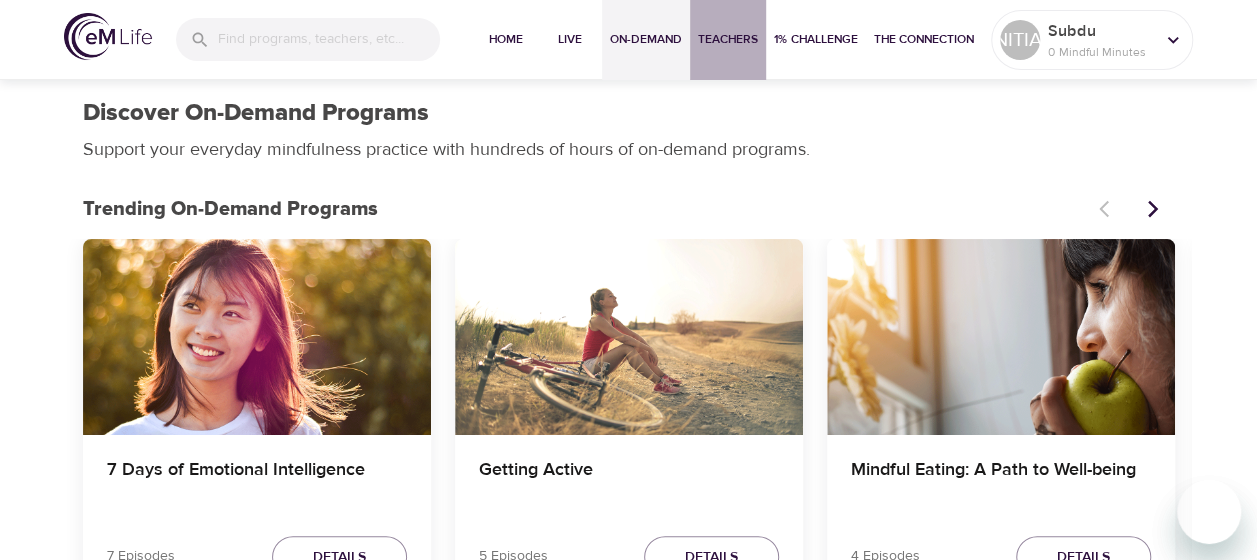 click on "Teachers" at bounding box center (728, 39) 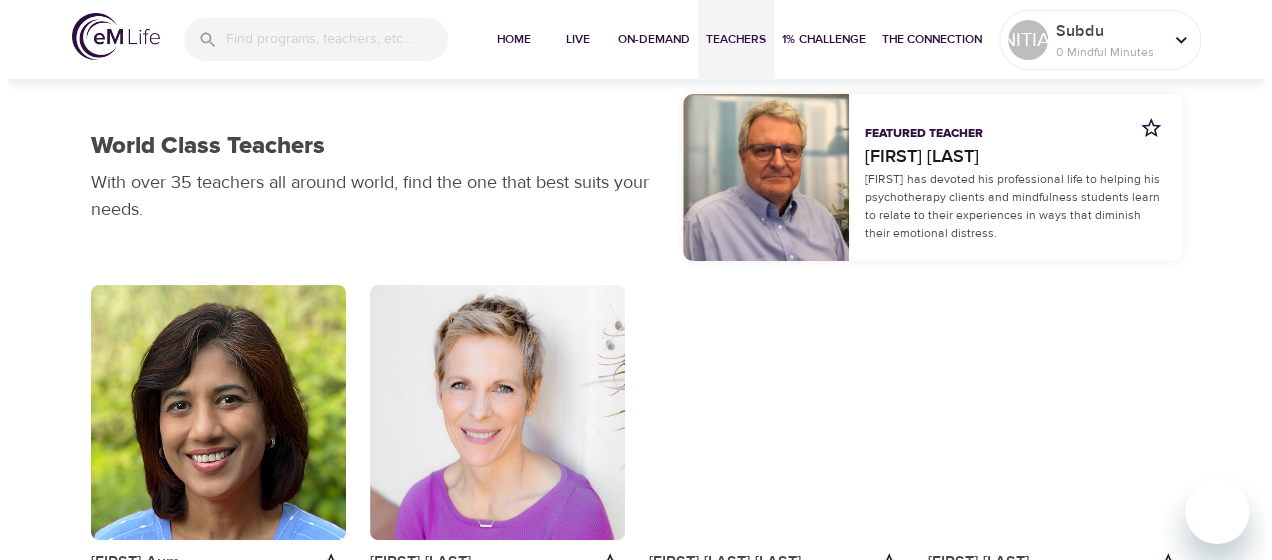 scroll, scrollTop: 0, scrollLeft: 0, axis: both 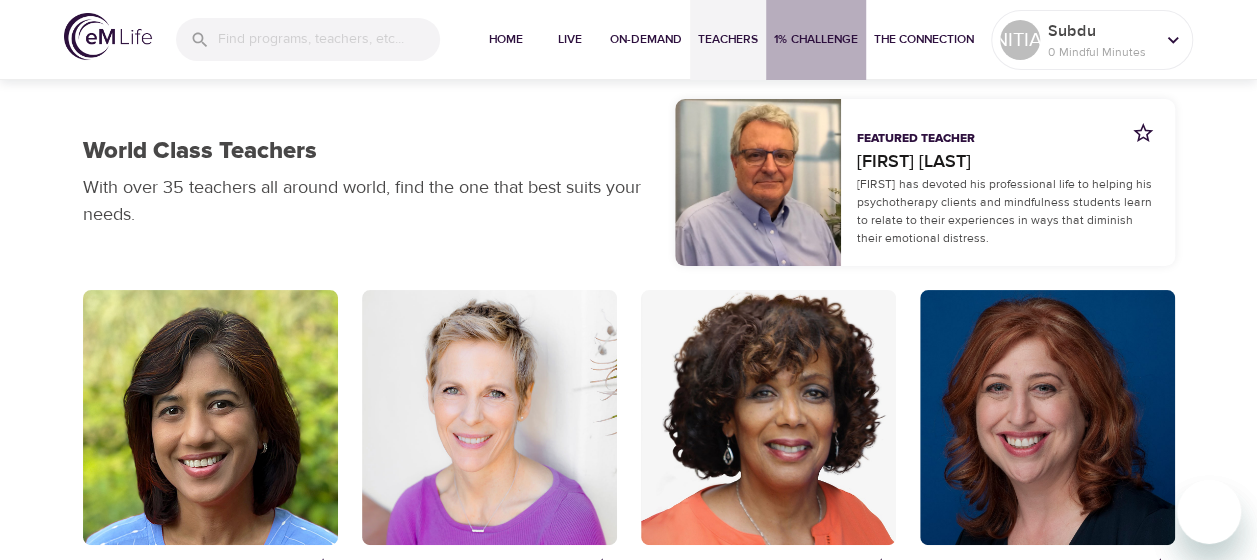 click on "1% Challenge" at bounding box center [816, 39] 